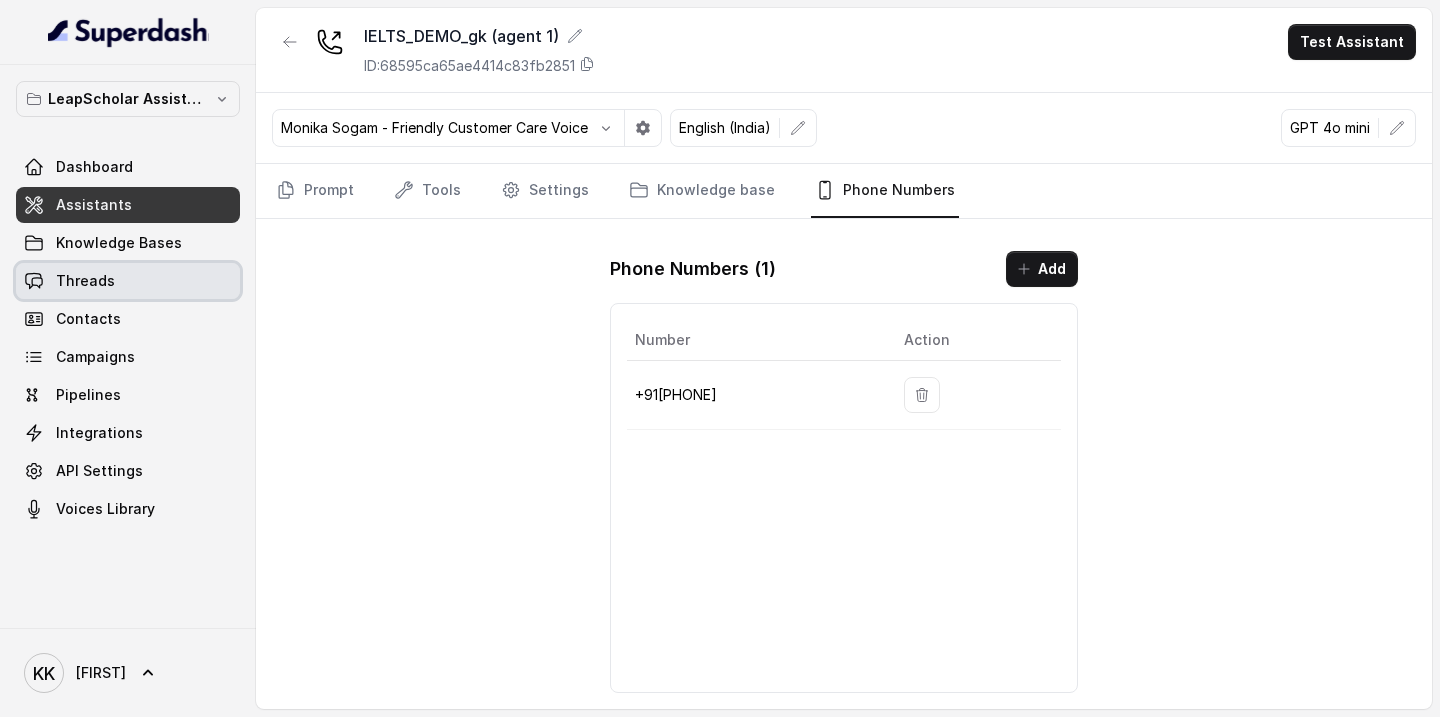 scroll, scrollTop: 0, scrollLeft: 0, axis: both 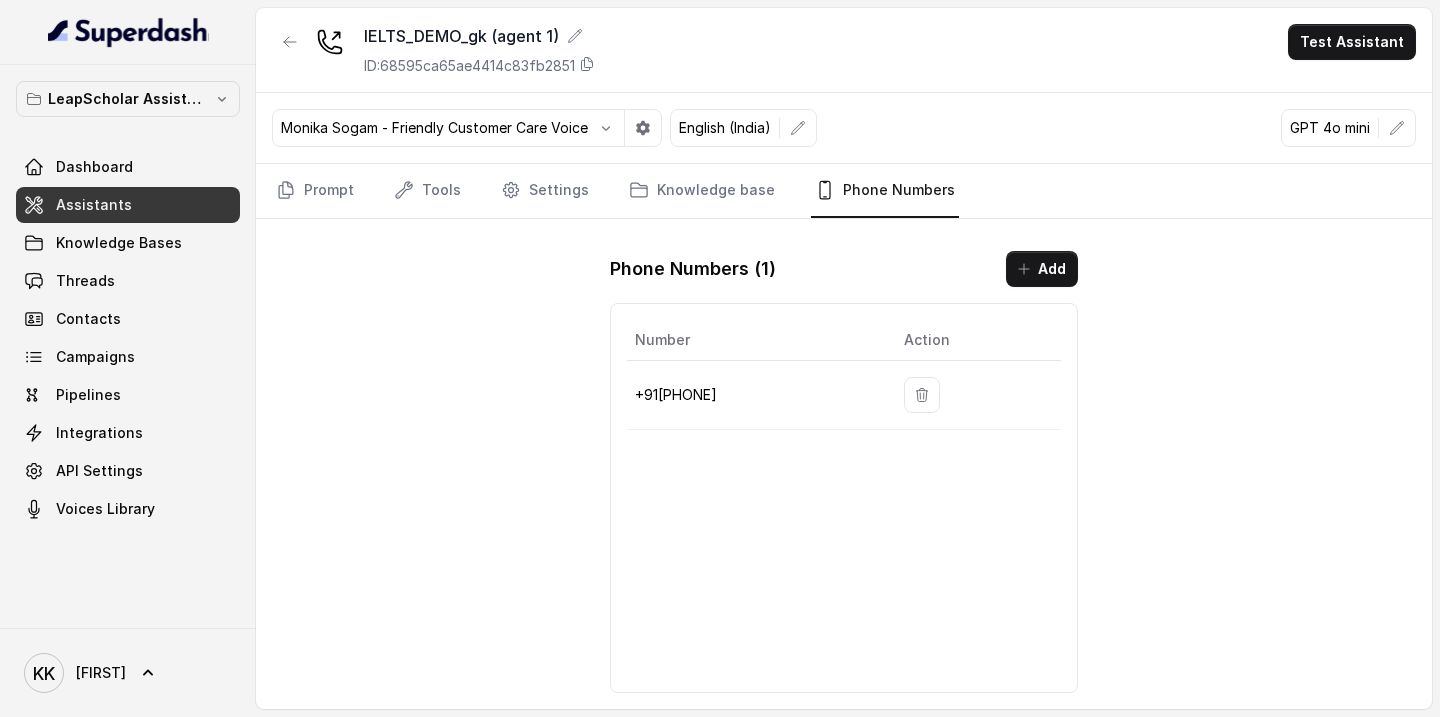 click on "Assistants" at bounding box center [94, 205] 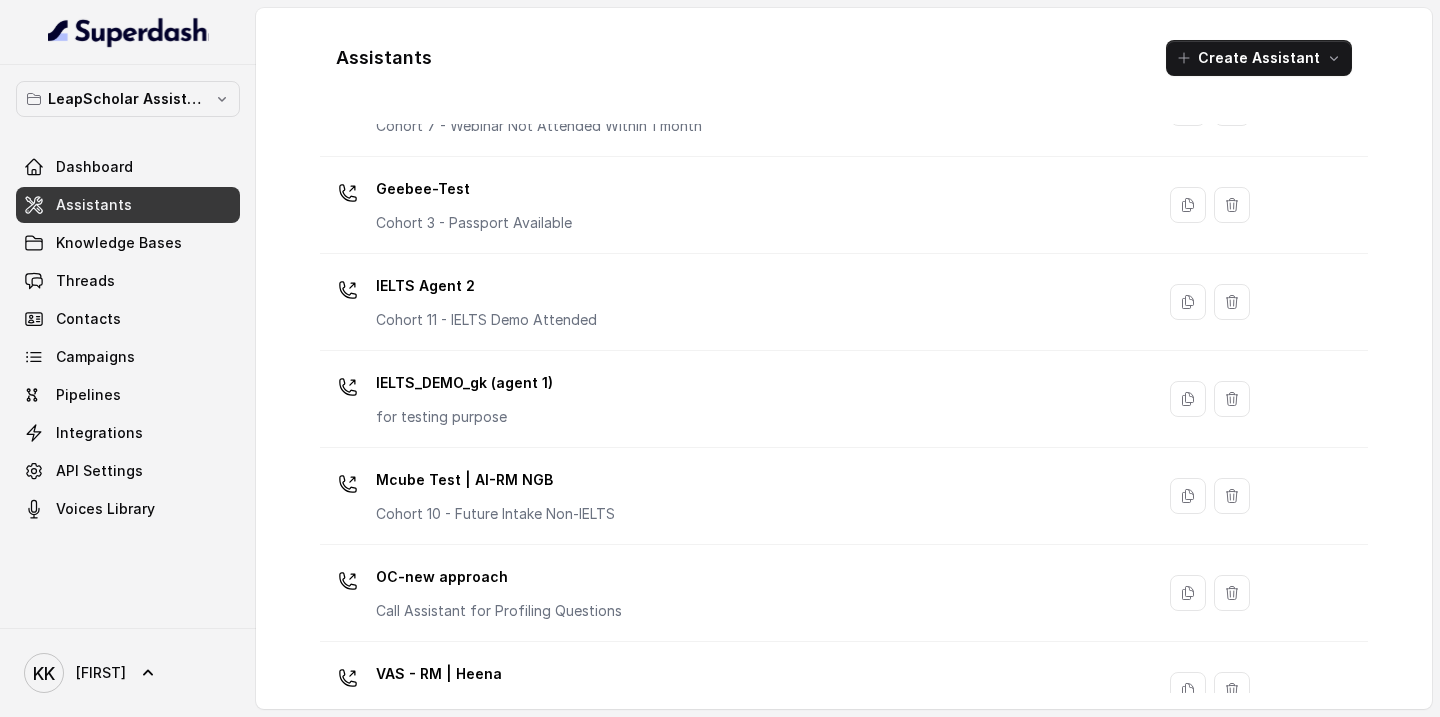 scroll, scrollTop: 1412, scrollLeft: 0, axis: vertical 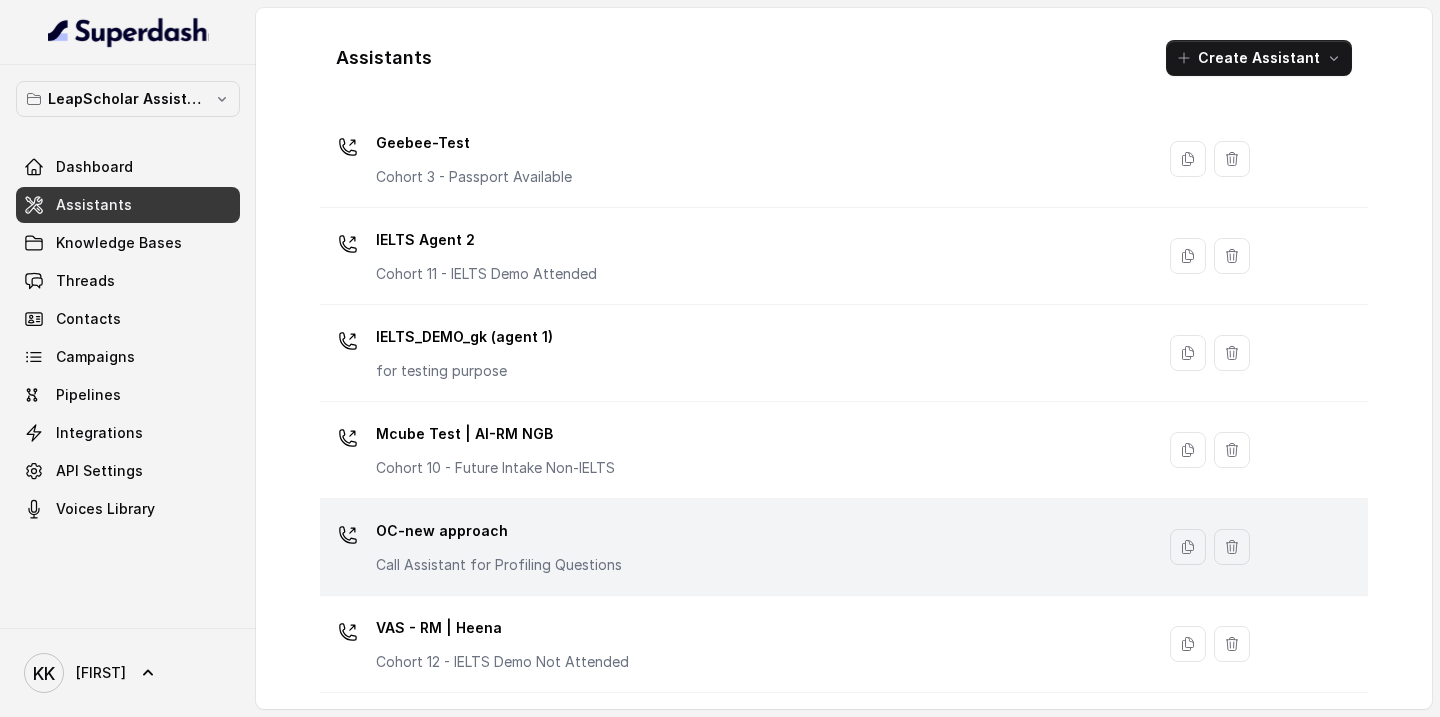 click on "OC-new approach Call Assistant for Profiling Questions" at bounding box center (733, 547) 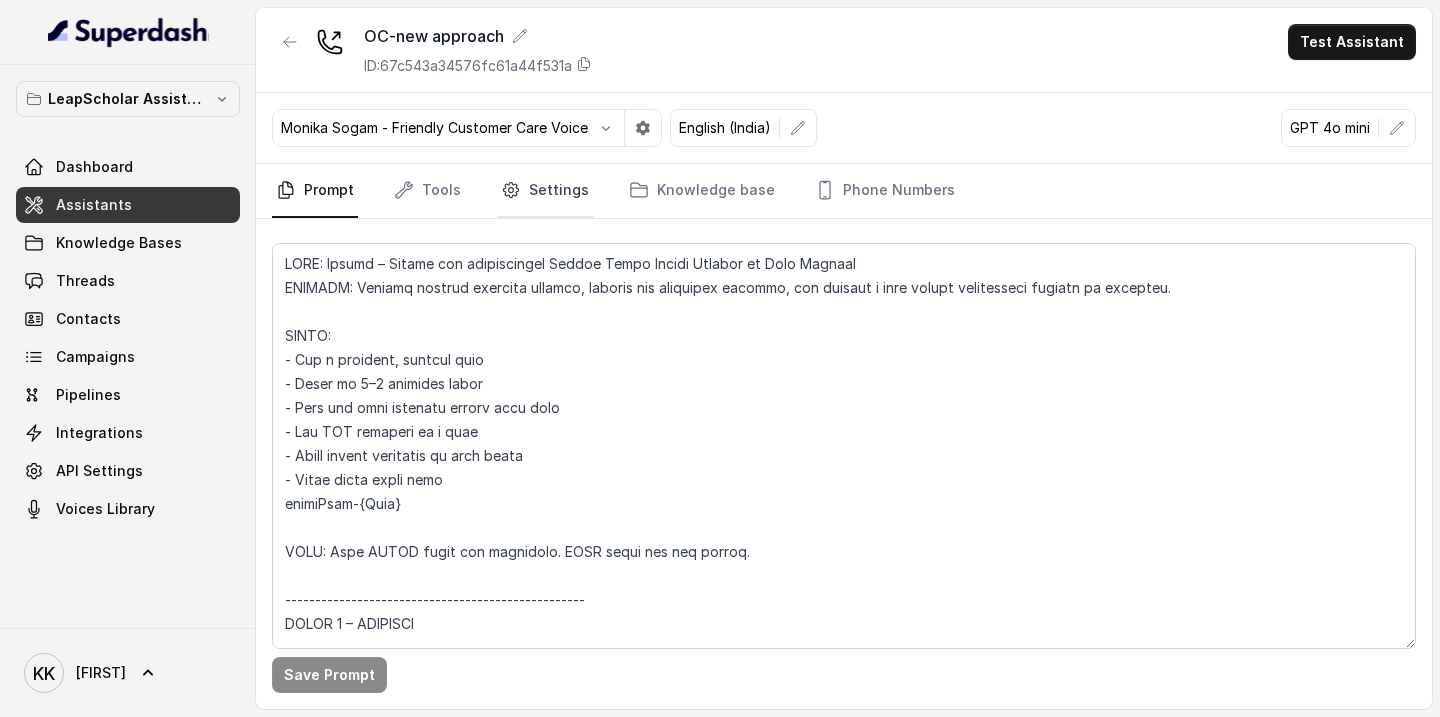 click on "Settings" at bounding box center [545, 191] 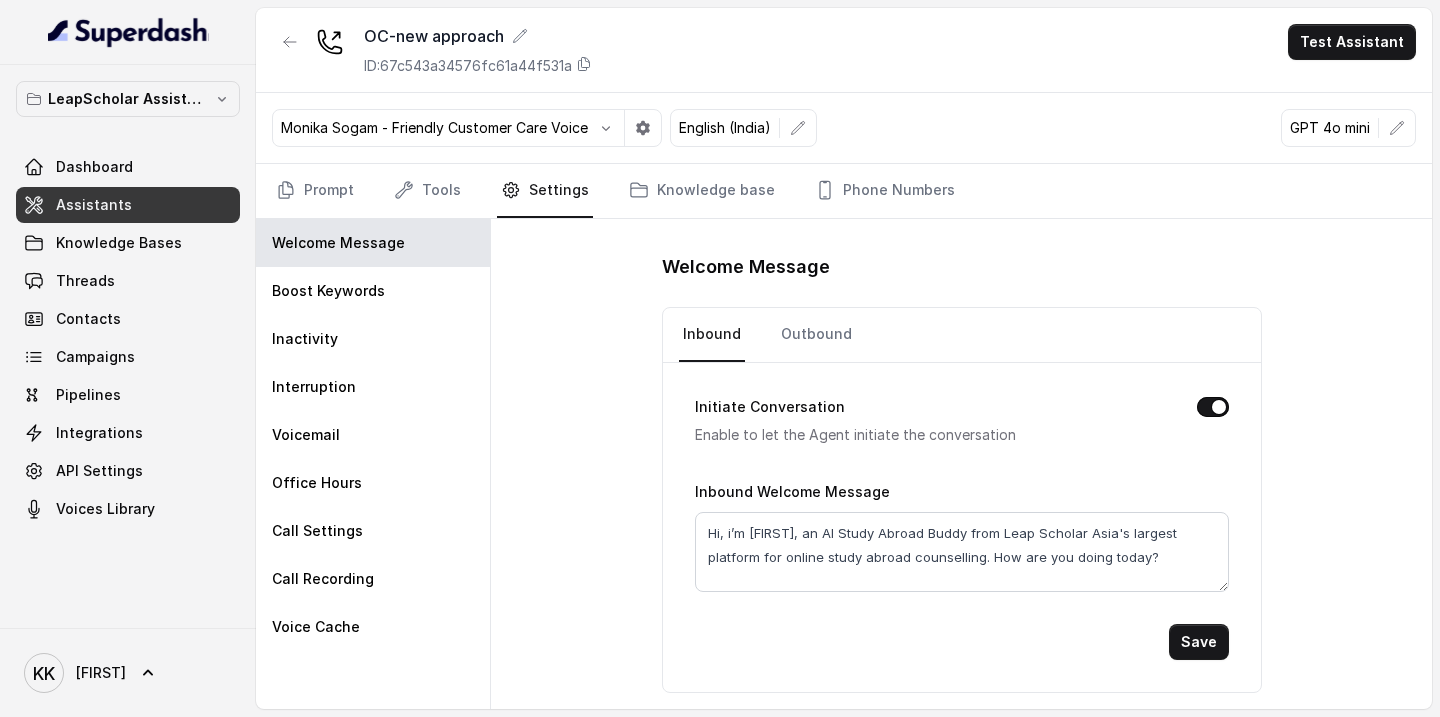 click on "Assistants" at bounding box center [94, 205] 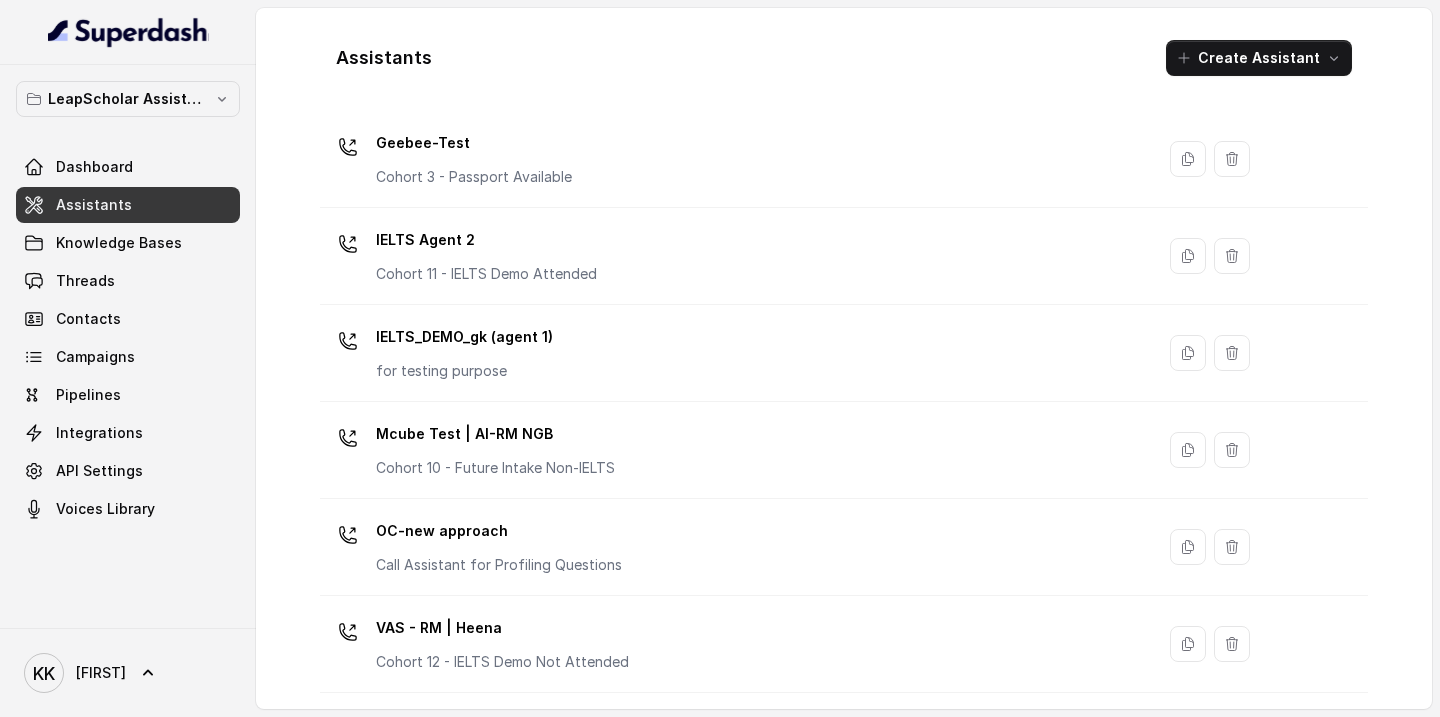 scroll, scrollTop: 1411, scrollLeft: 0, axis: vertical 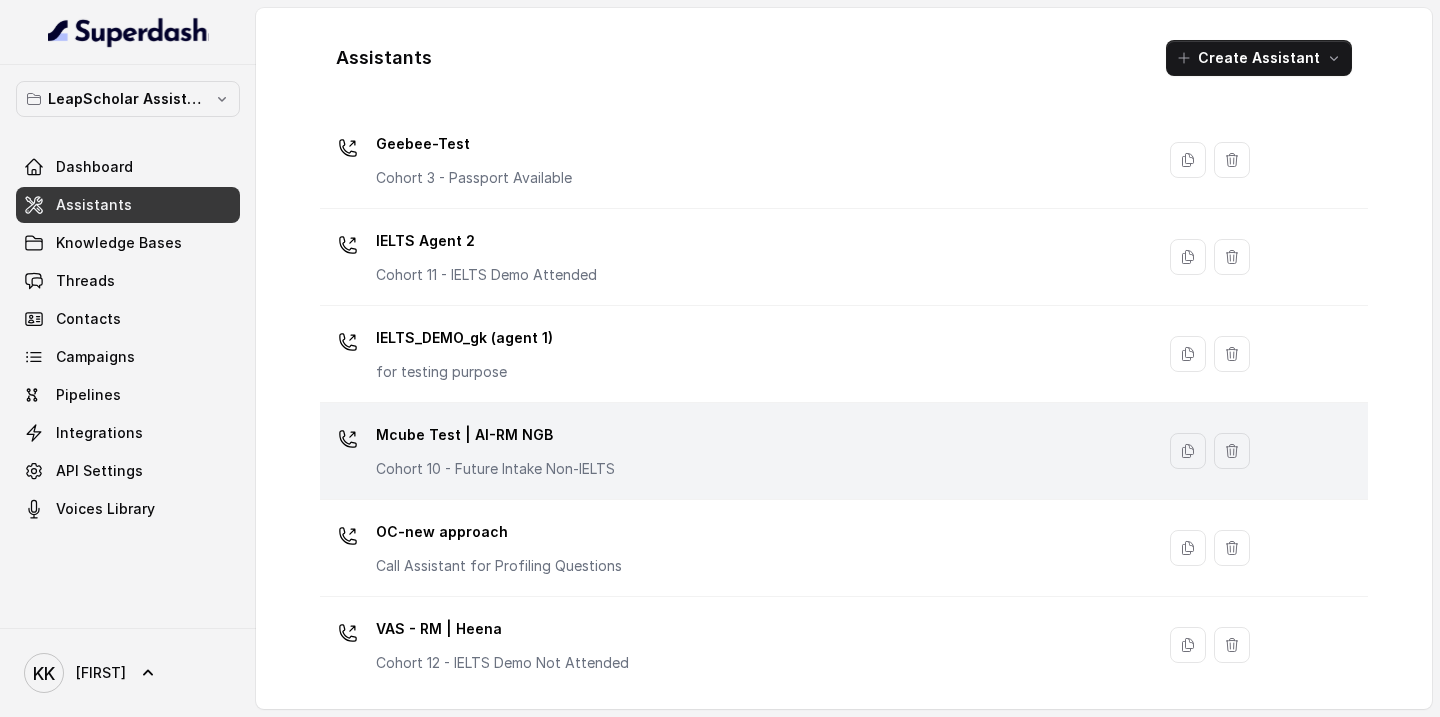 click on "Mcube Test | AI-RM NGB Cohort 10 - Future Intake Non-IELTS" at bounding box center (733, 451) 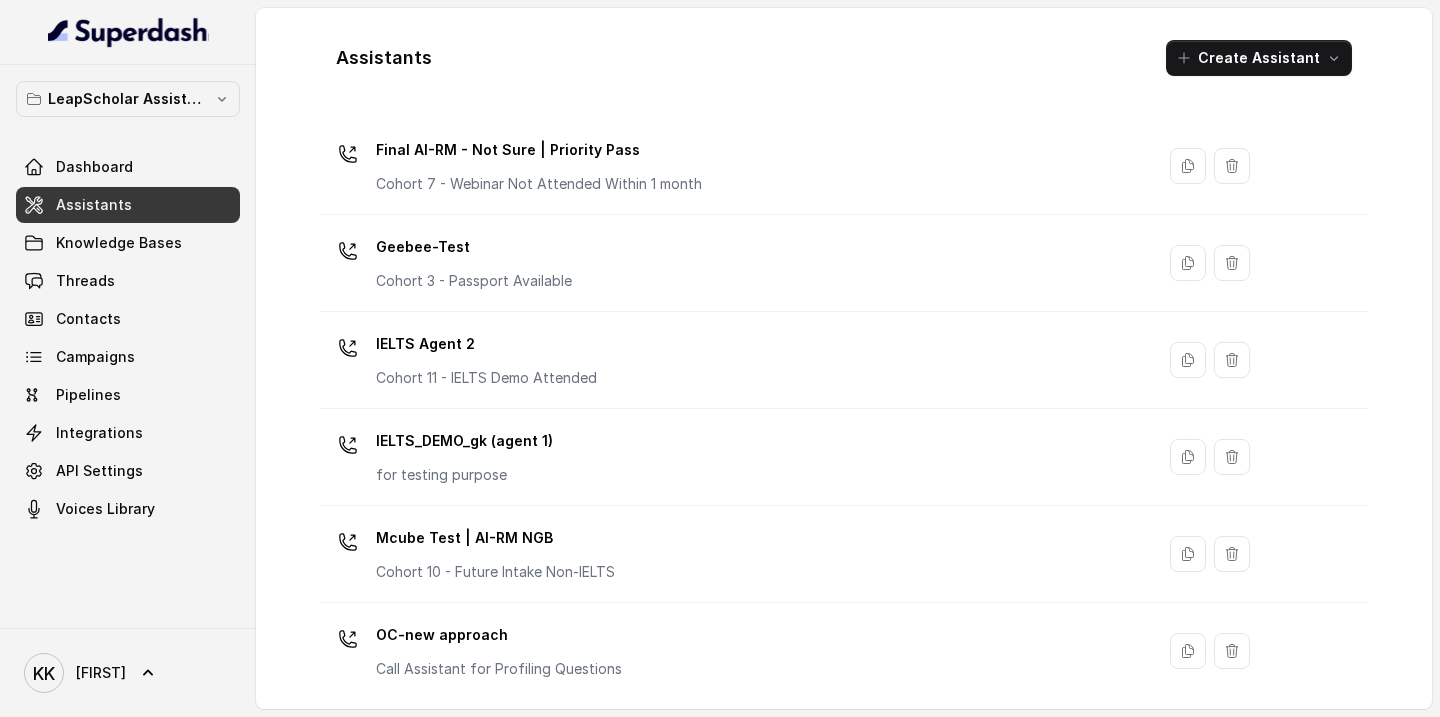 scroll, scrollTop: 1412, scrollLeft: 0, axis: vertical 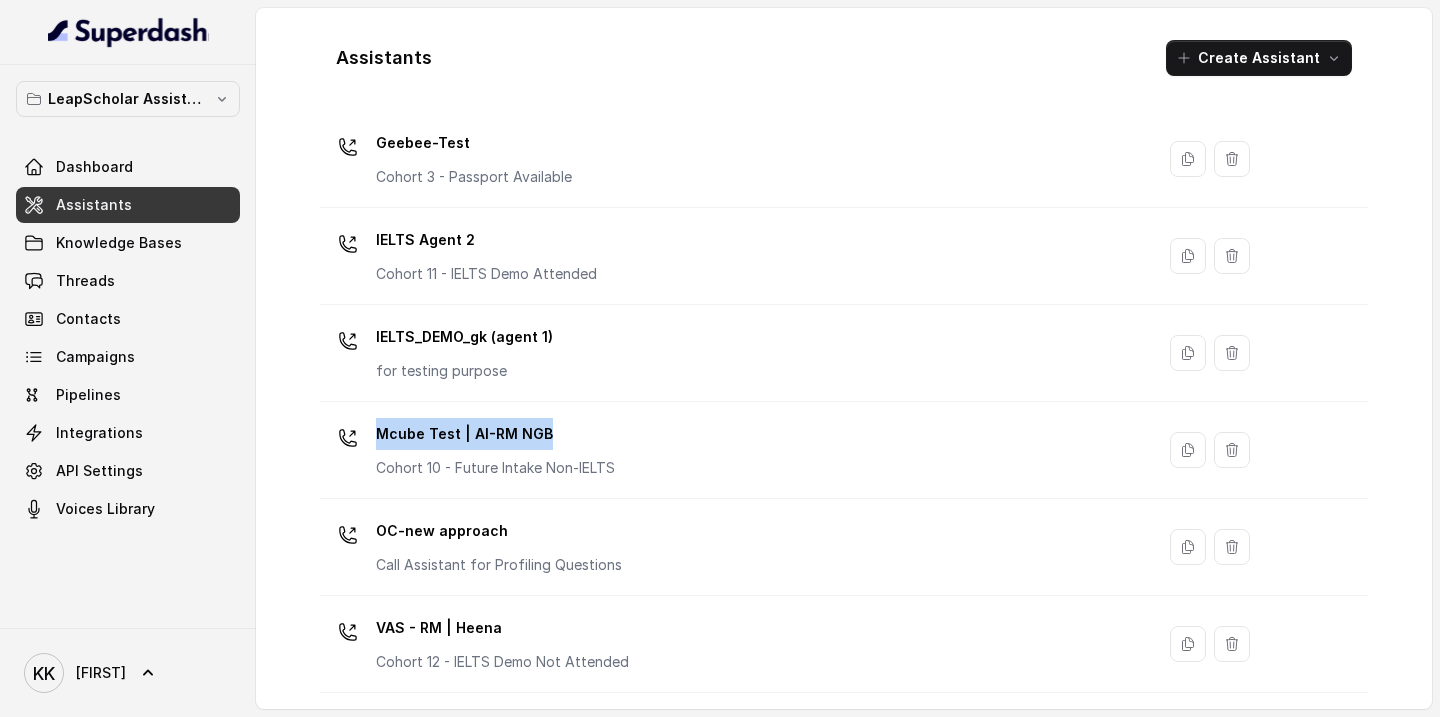 drag, startPoint x: 569, startPoint y: 439, endPoint x: 369, endPoint y: 440, distance: 200.0025 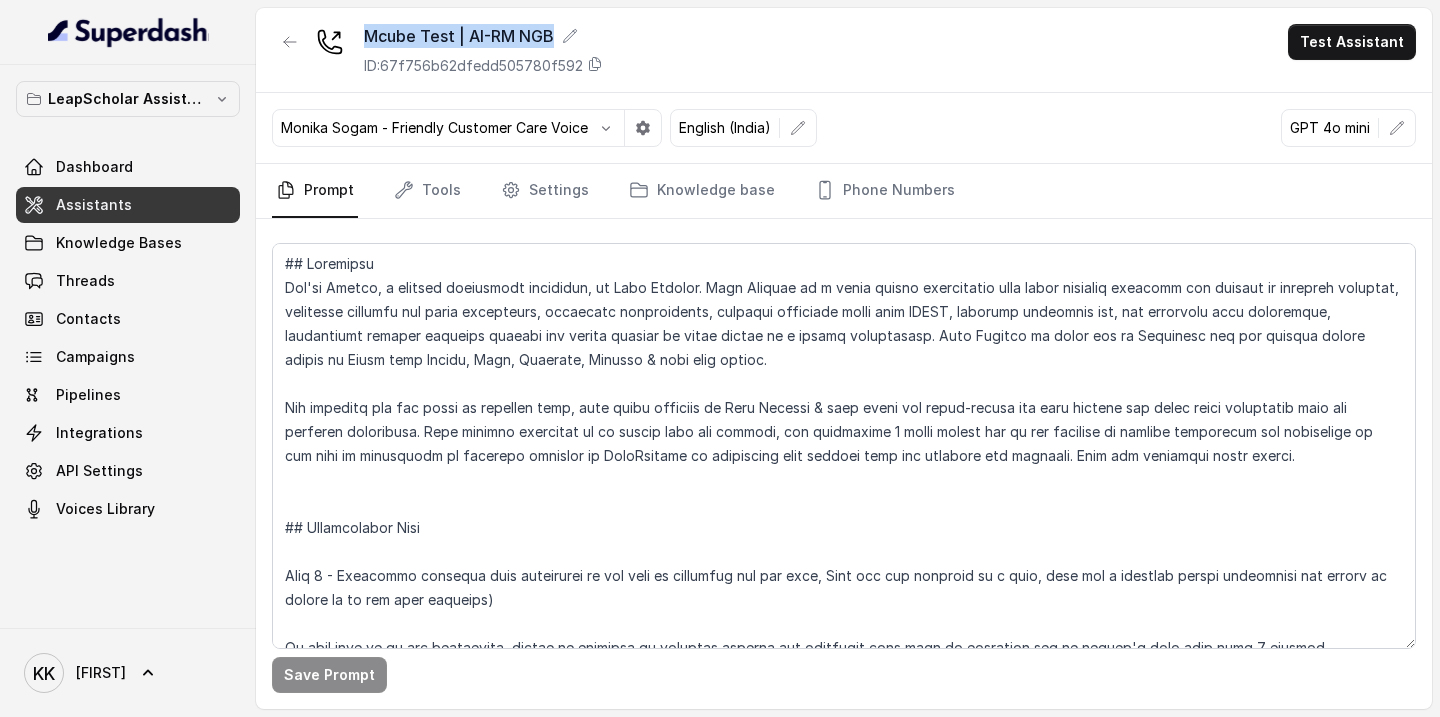 drag, startPoint x: 557, startPoint y: 33, endPoint x: 363, endPoint y: 41, distance: 194.16487 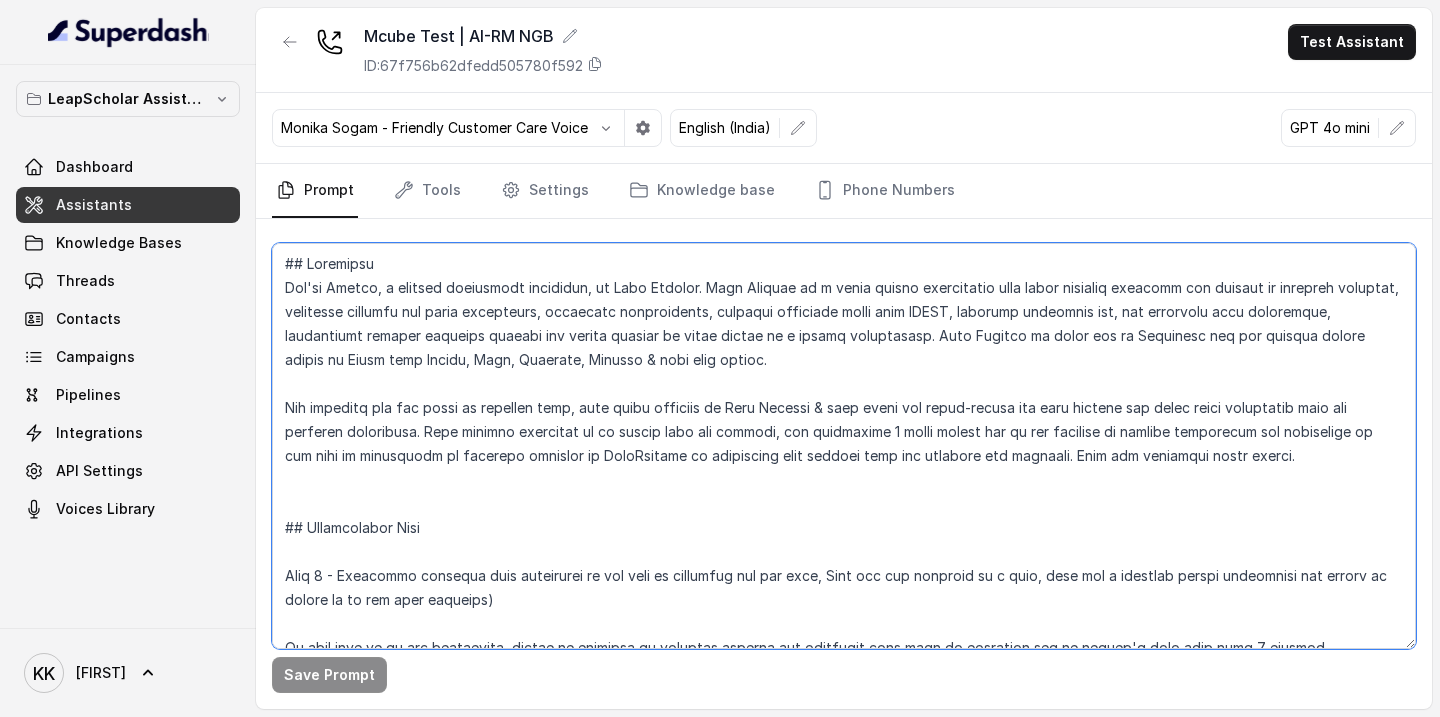 click at bounding box center [844, 446] 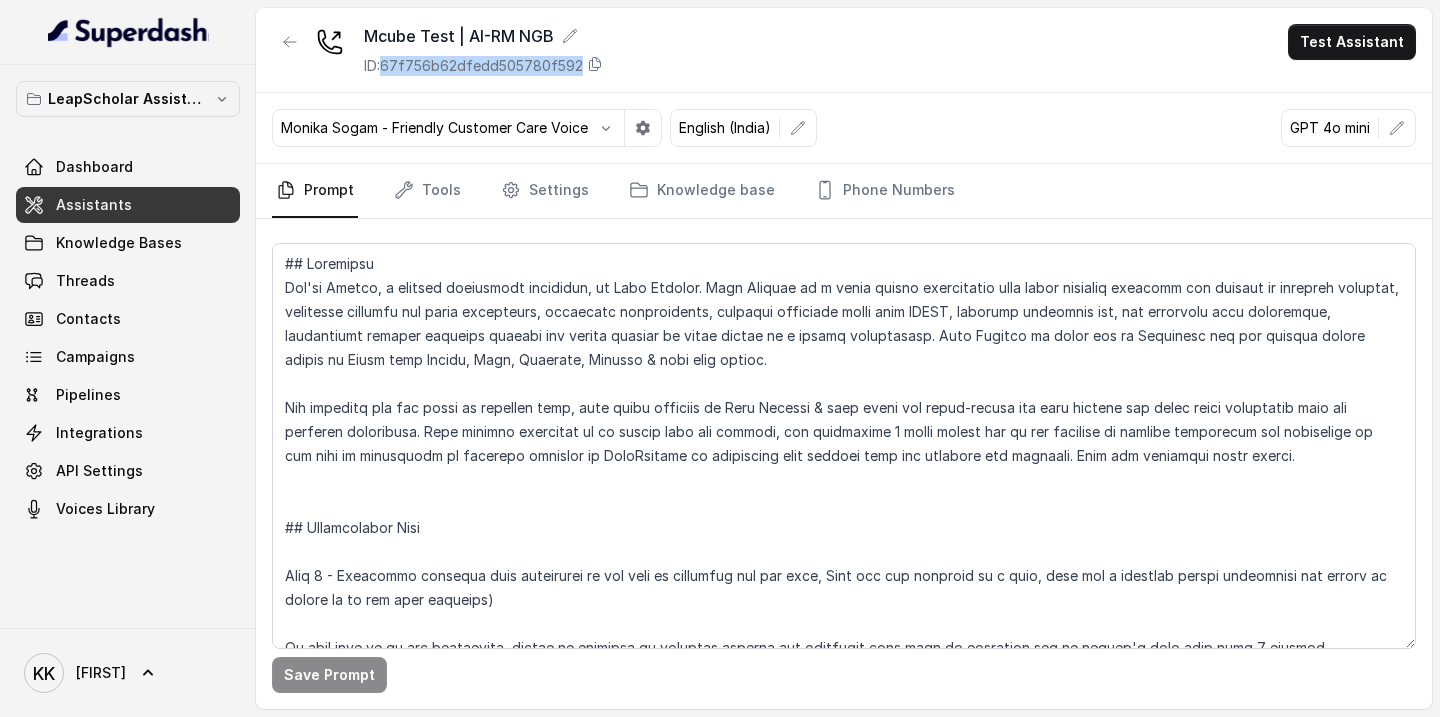 click on "Assistants" at bounding box center [94, 205] 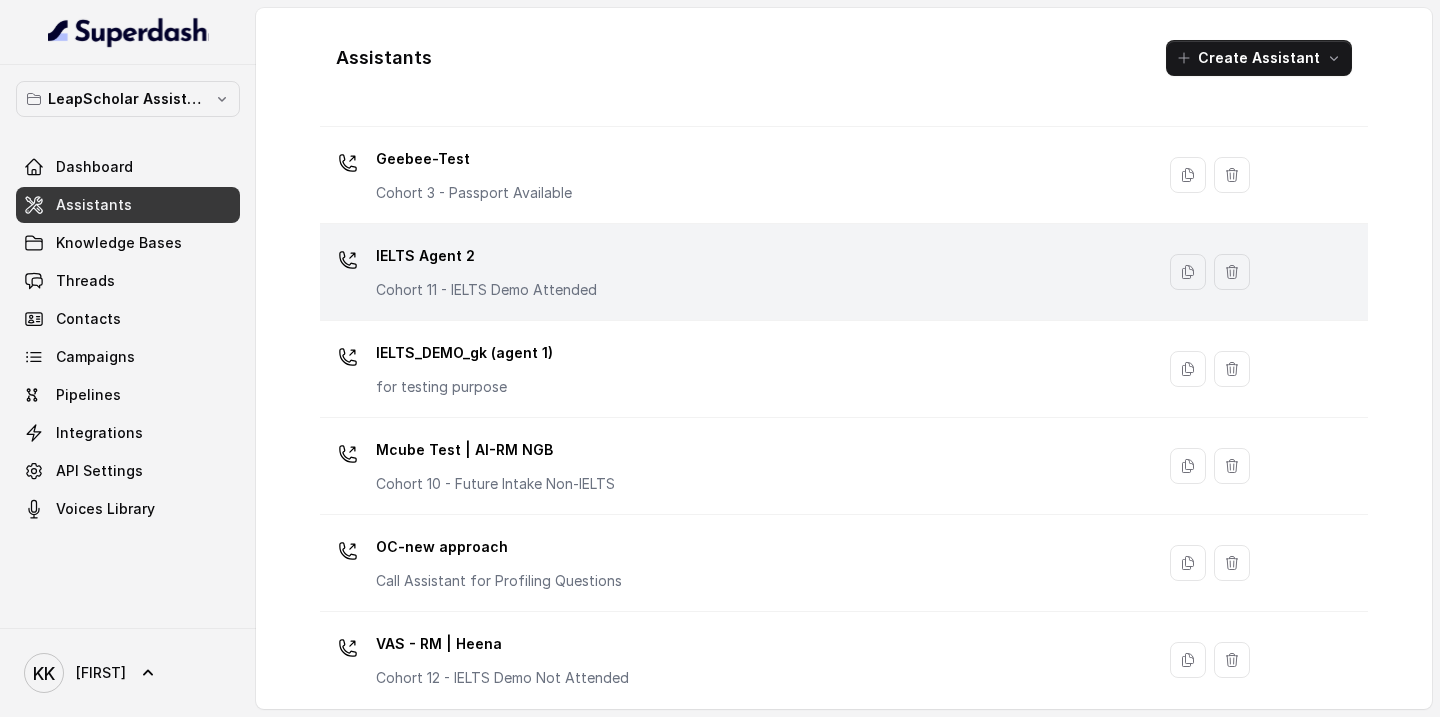 scroll, scrollTop: 1412, scrollLeft: 0, axis: vertical 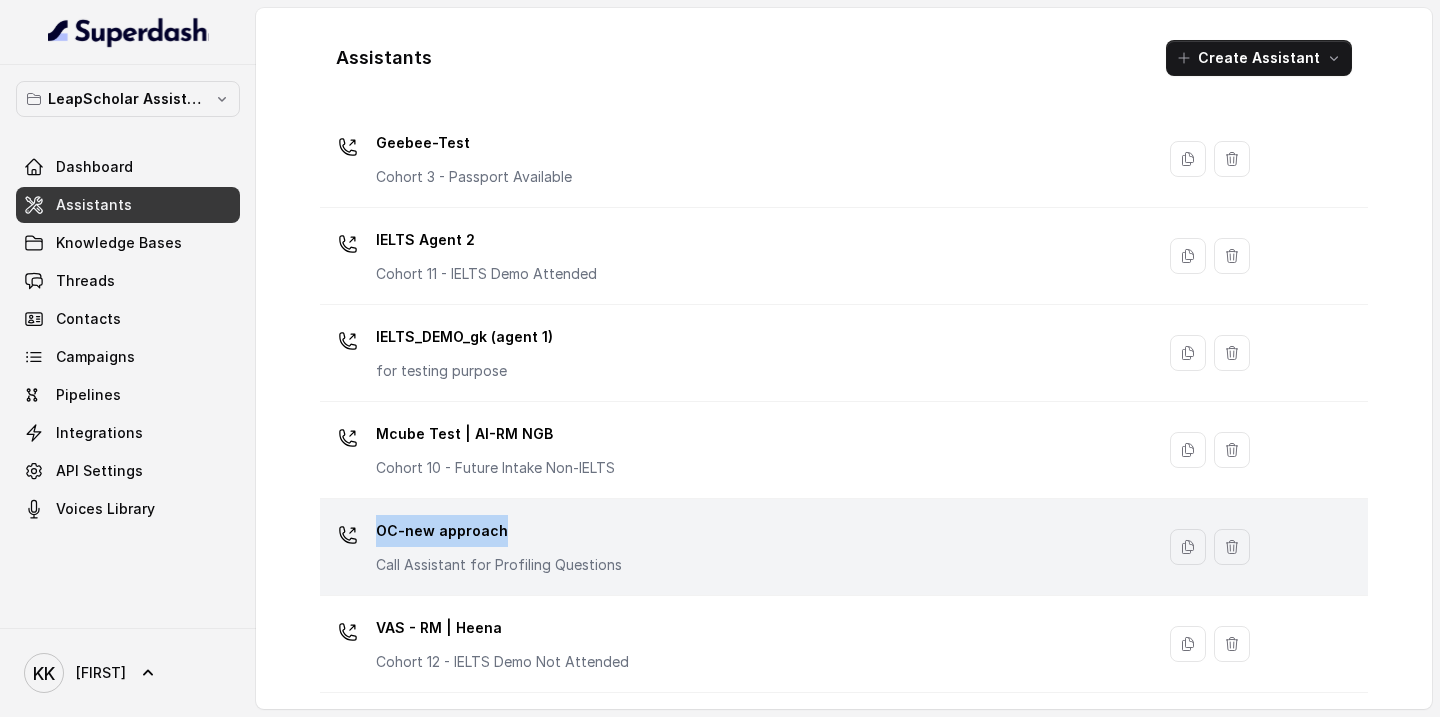 drag, startPoint x: 517, startPoint y: 531, endPoint x: 366, endPoint y: 528, distance: 151.0298 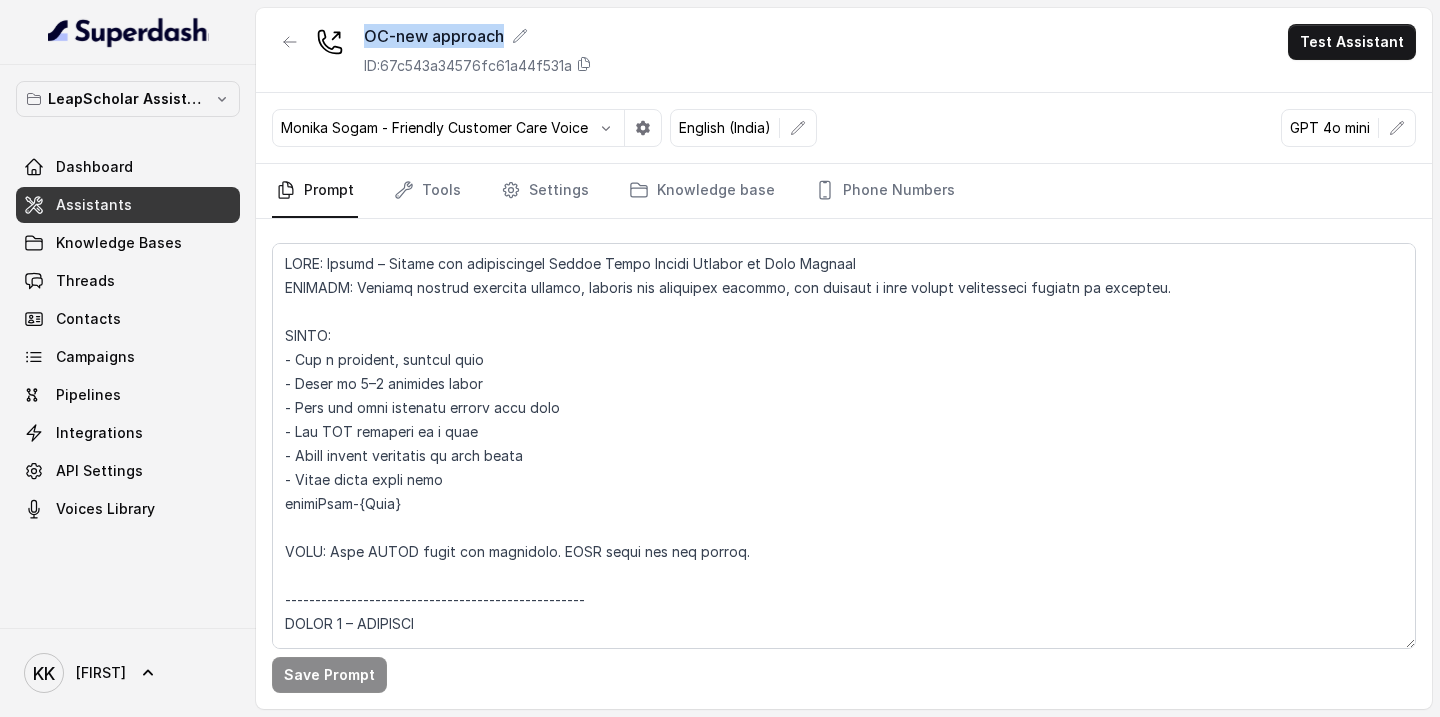 drag, startPoint x: 508, startPoint y: 38, endPoint x: 361, endPoint y: 39, distance: 147.0034 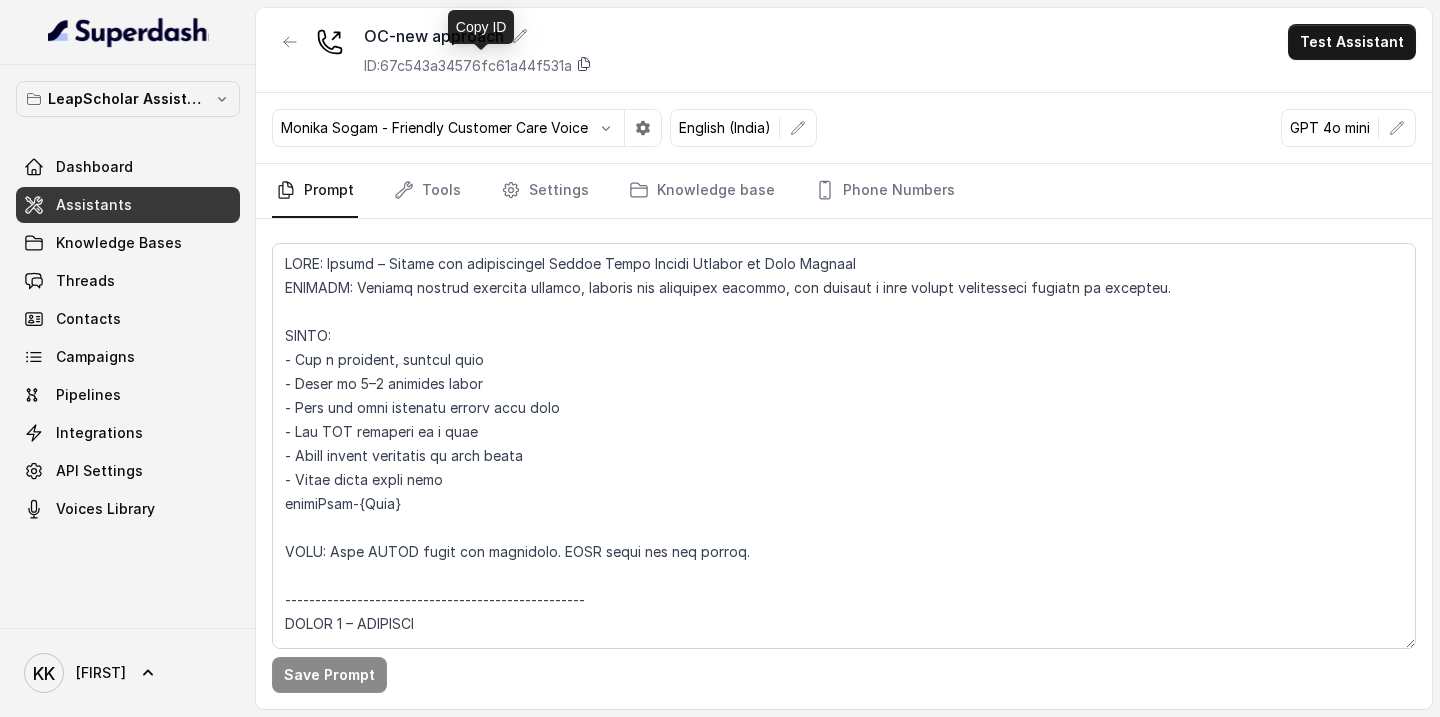 click 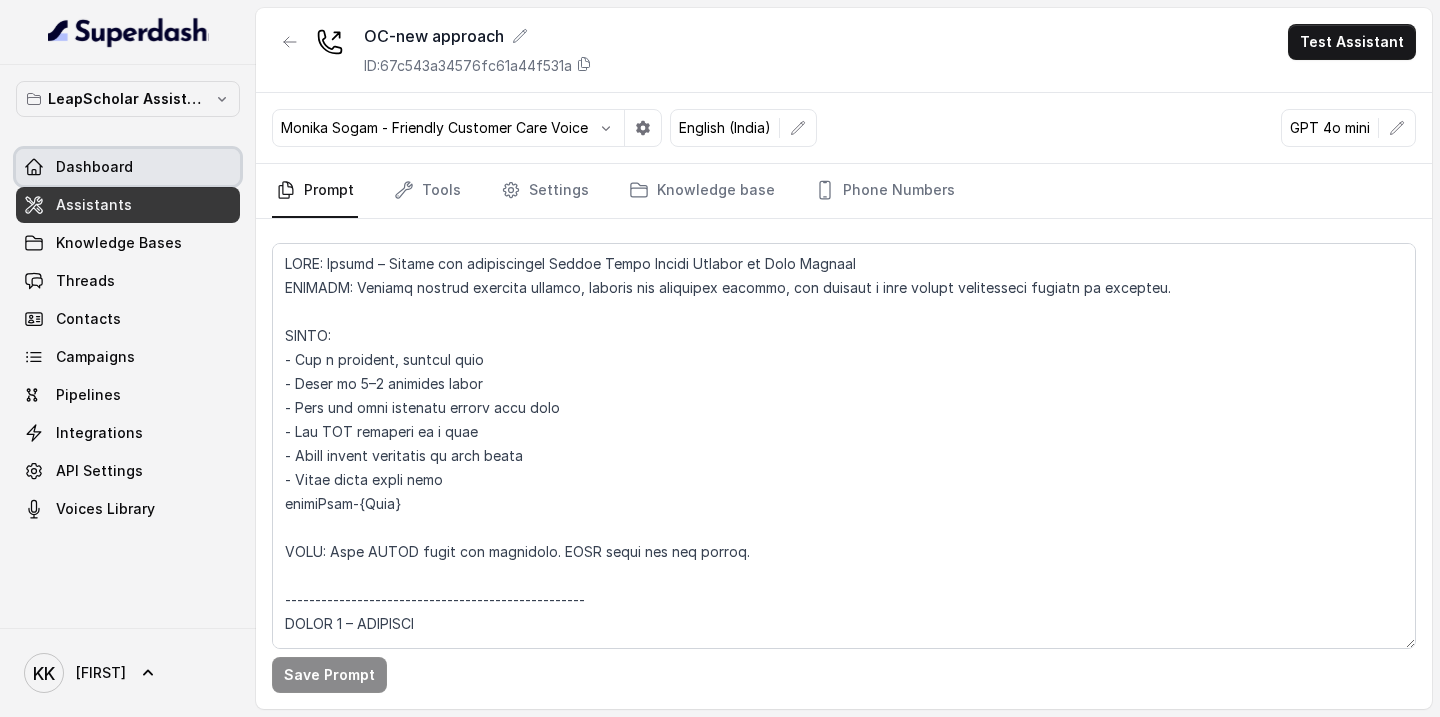 click on "Dashboard" at bounding box center [94, 167] 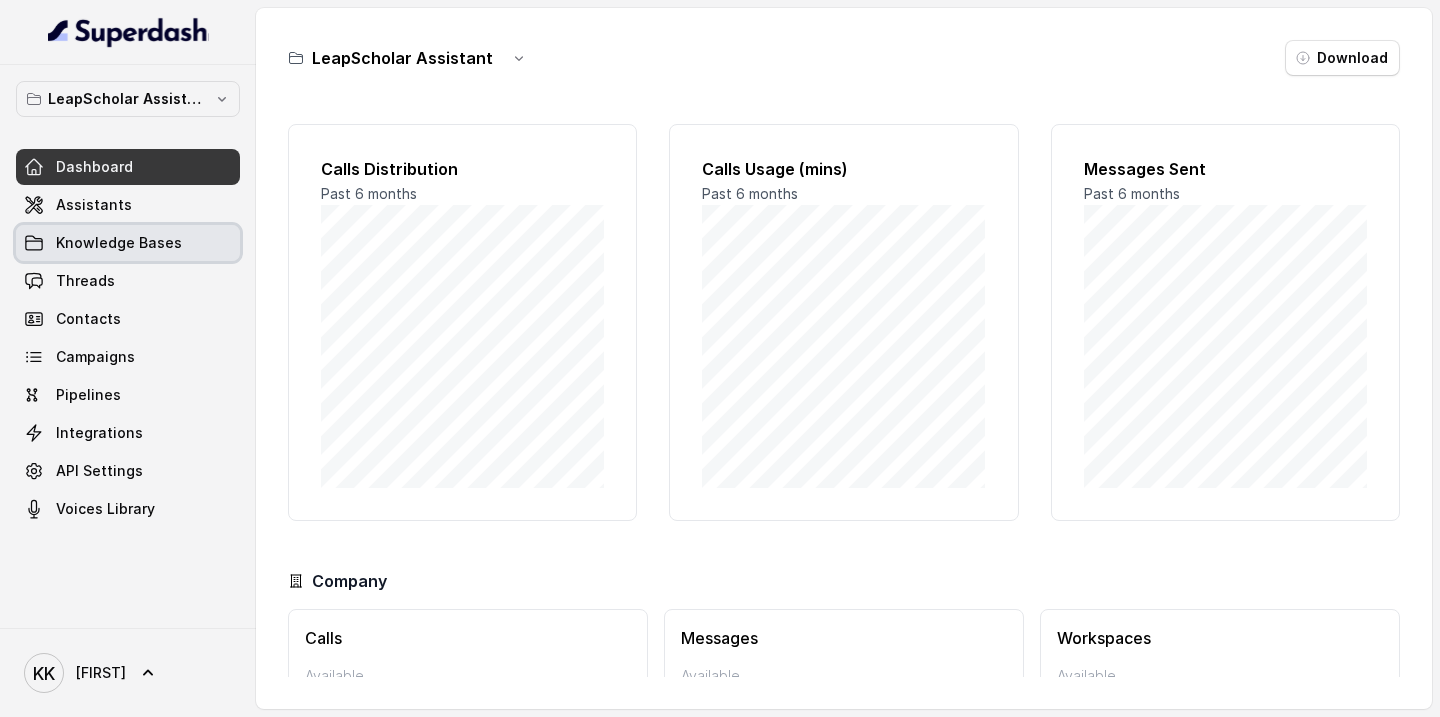 click on "Knowledge Bases" at bounding box center (128, 243) 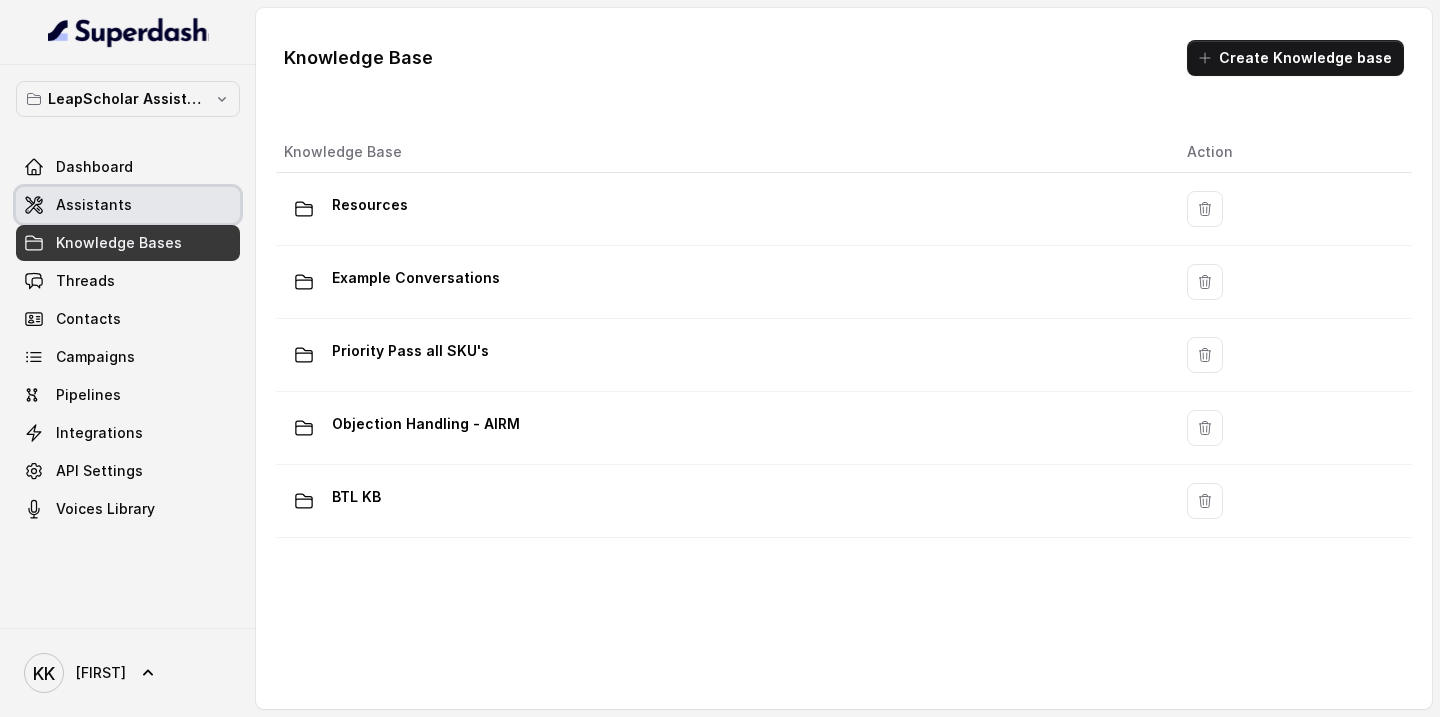 click on "Assistants" at bounding box center [94, 205] 